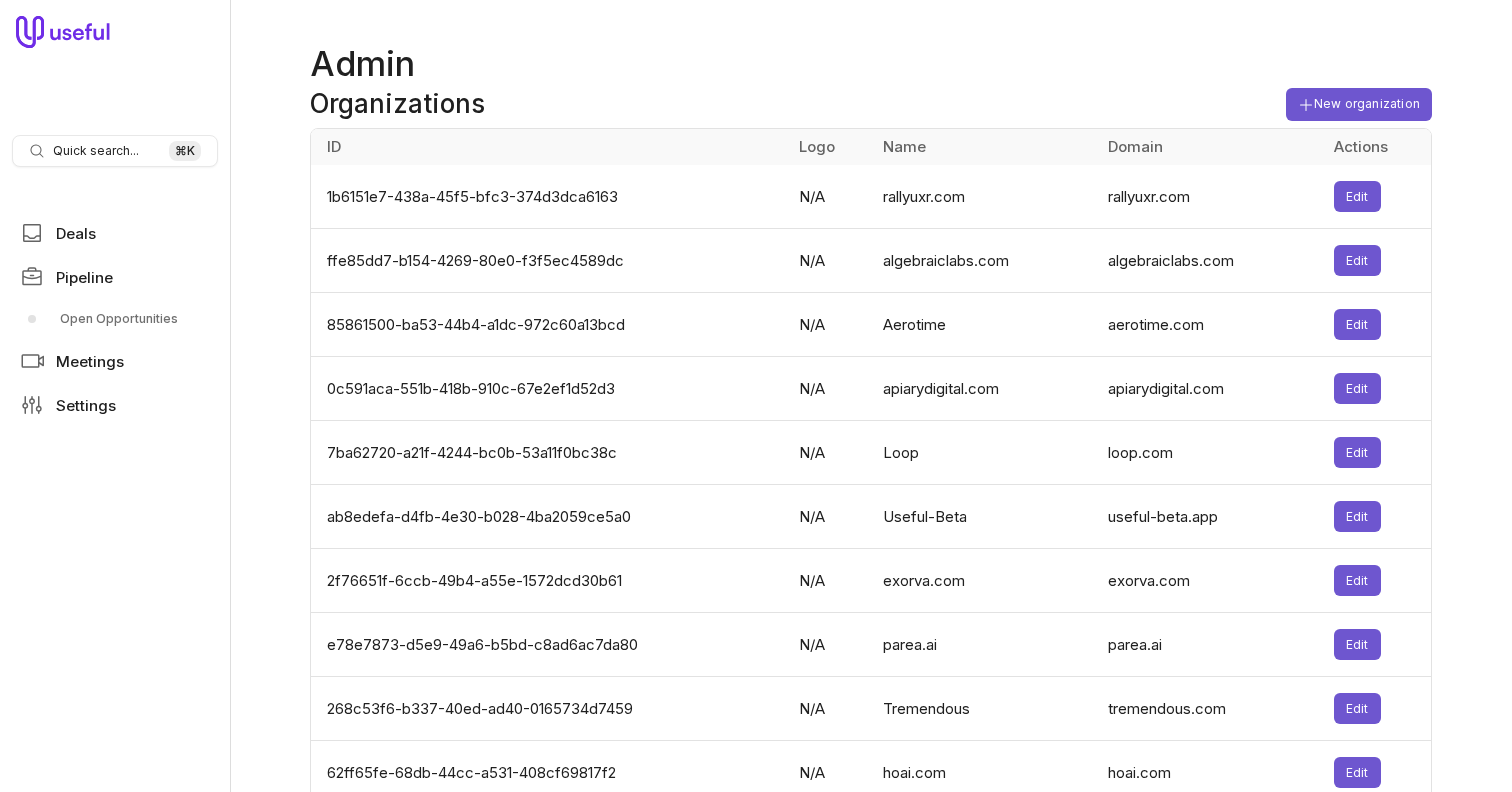 scroll, scrollTop: 0, scrollLeft: 0, axis: both 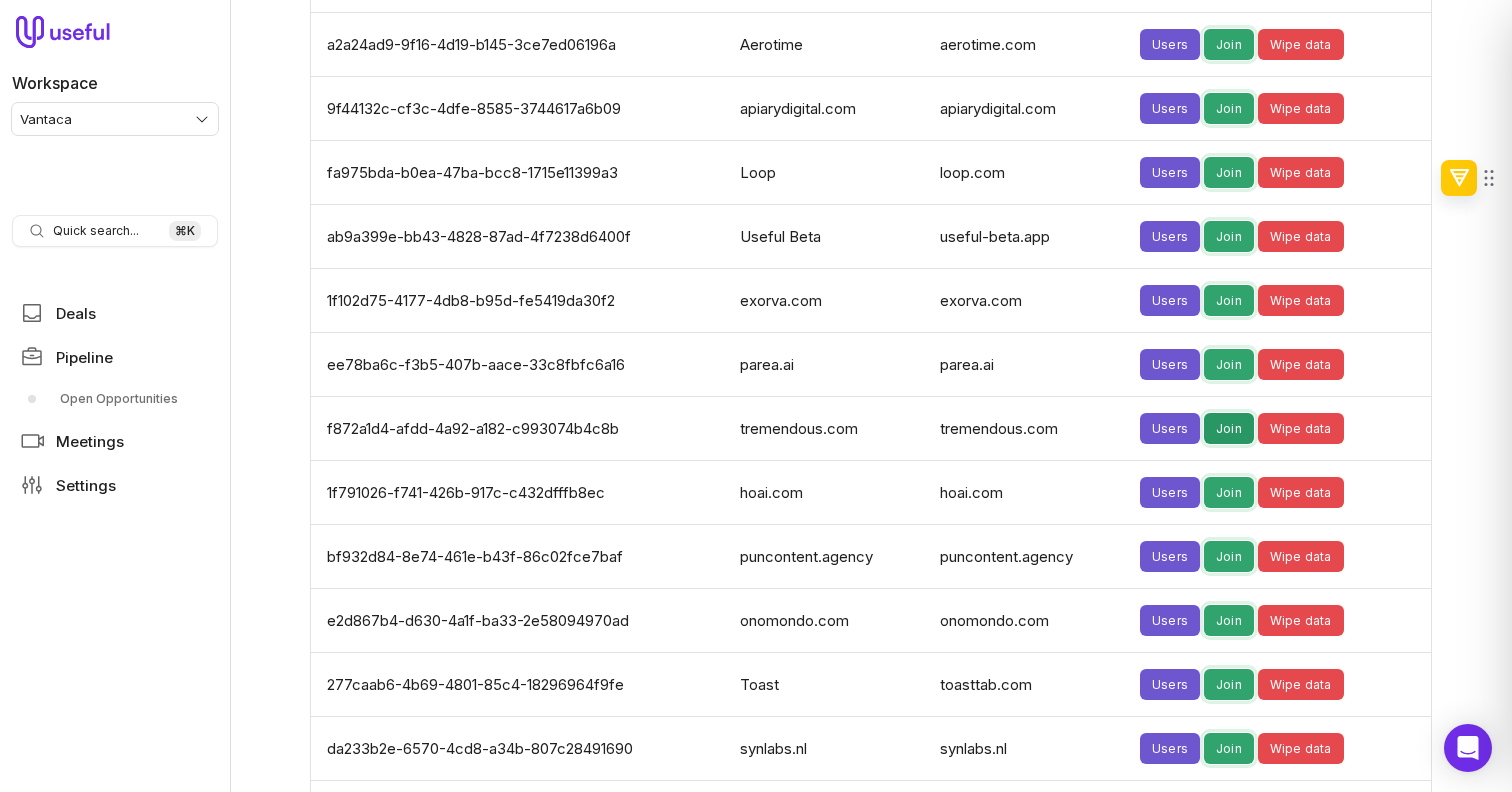 click on "Join" at bounding box center [1229, 428] 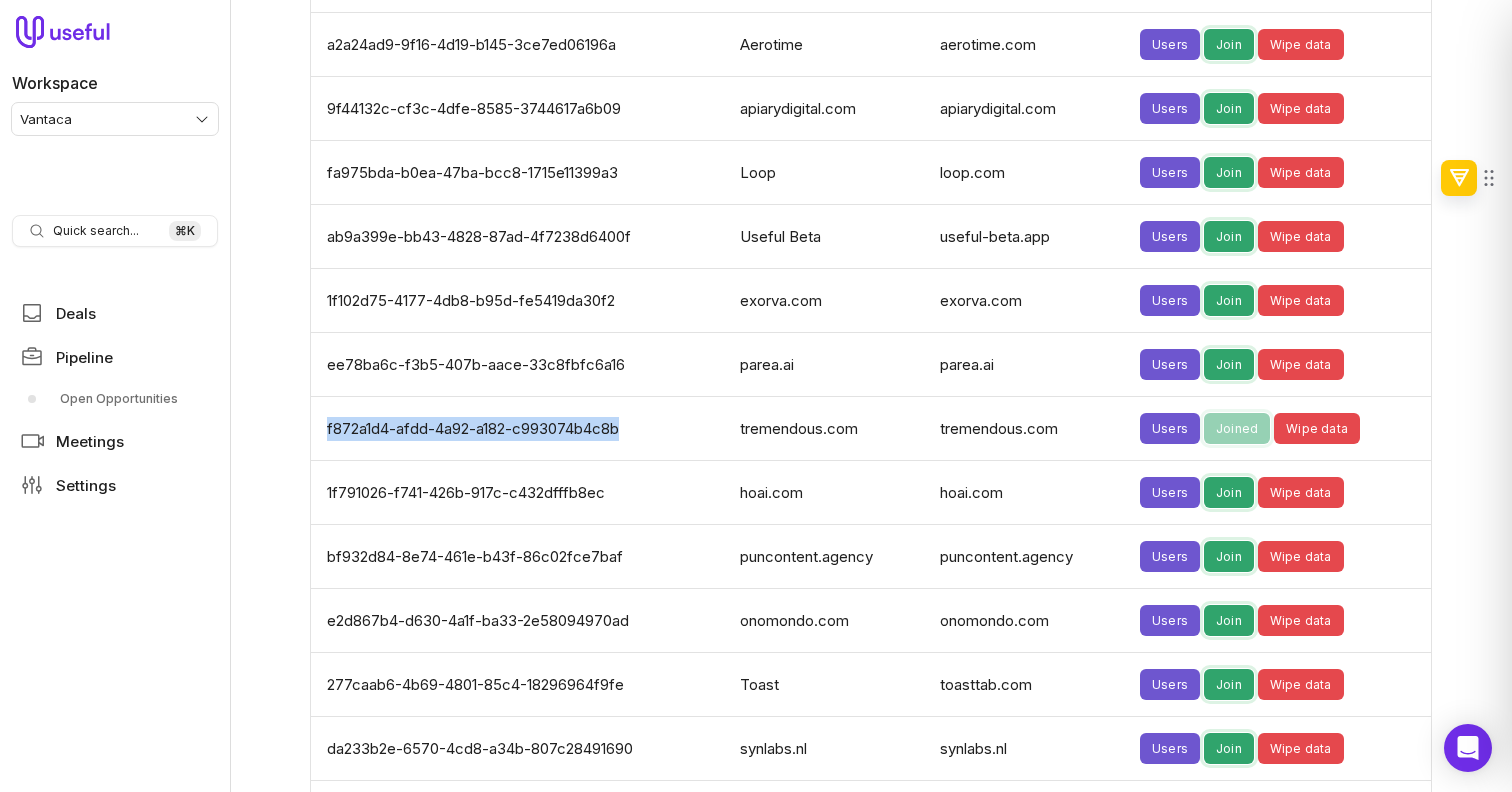 drag, startPoint x: 639, startPoint y: 387, endPoint x: 316, endPoint y: 398, distance: 323.18726 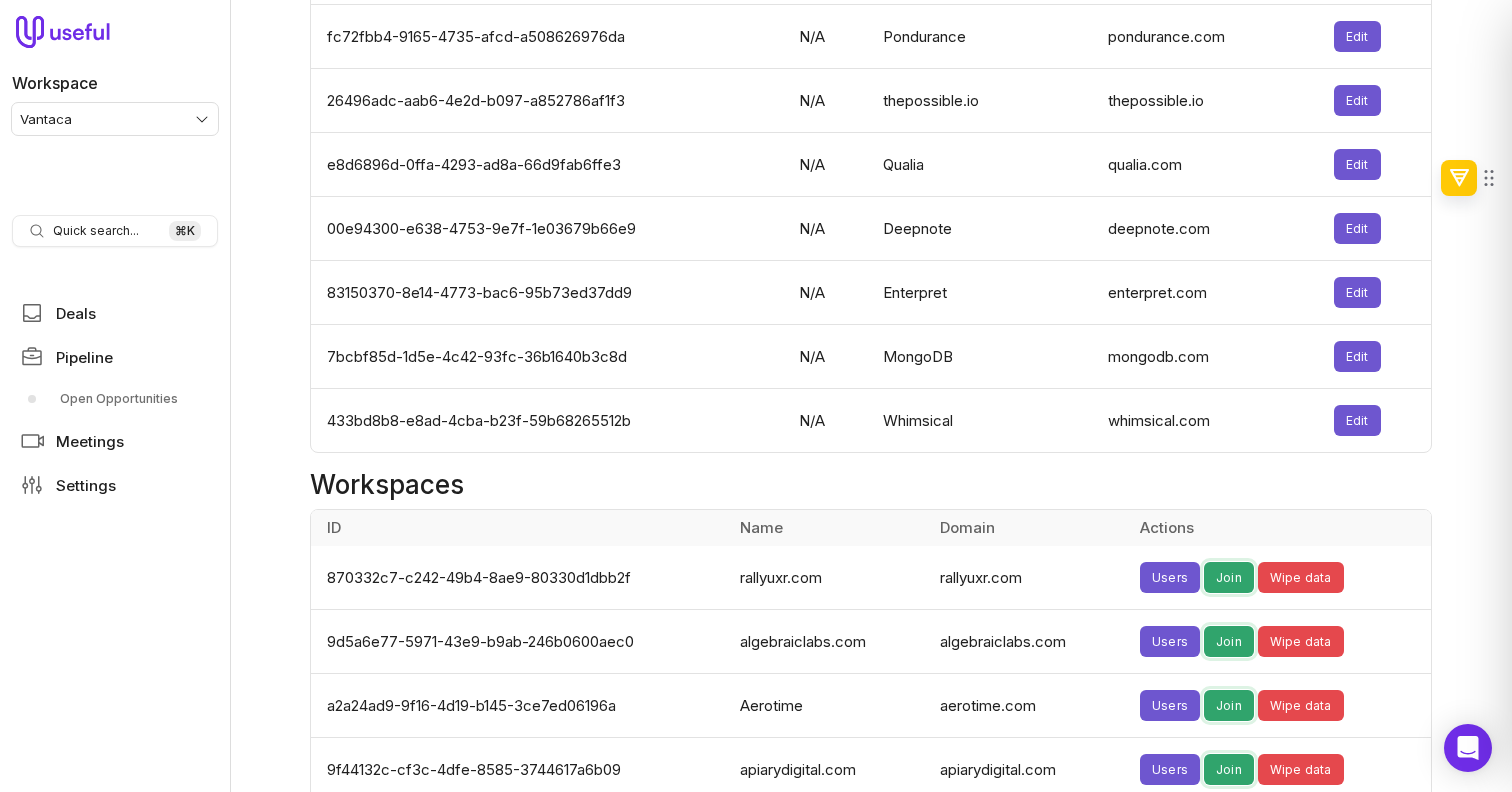 scroll, scrollTop: 3255, scrollLeft: 0, axis: vertical 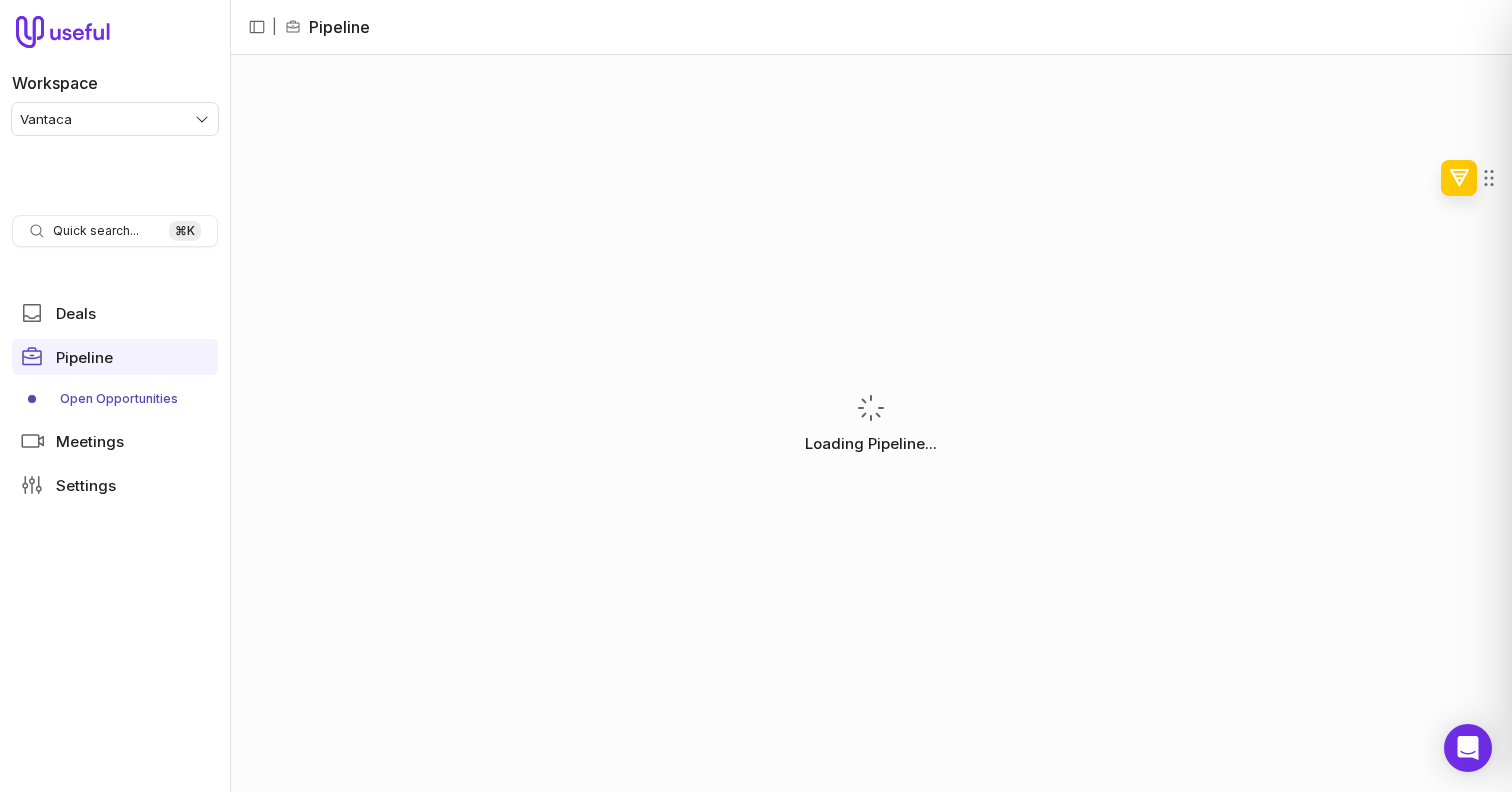 click on "Workspace Vantaca Quick search... ⌘ K Deals Pipeline Open Opportunities Meetings Settings | Pipeline Loading Pipeline..." at bounding box center (756, 396) 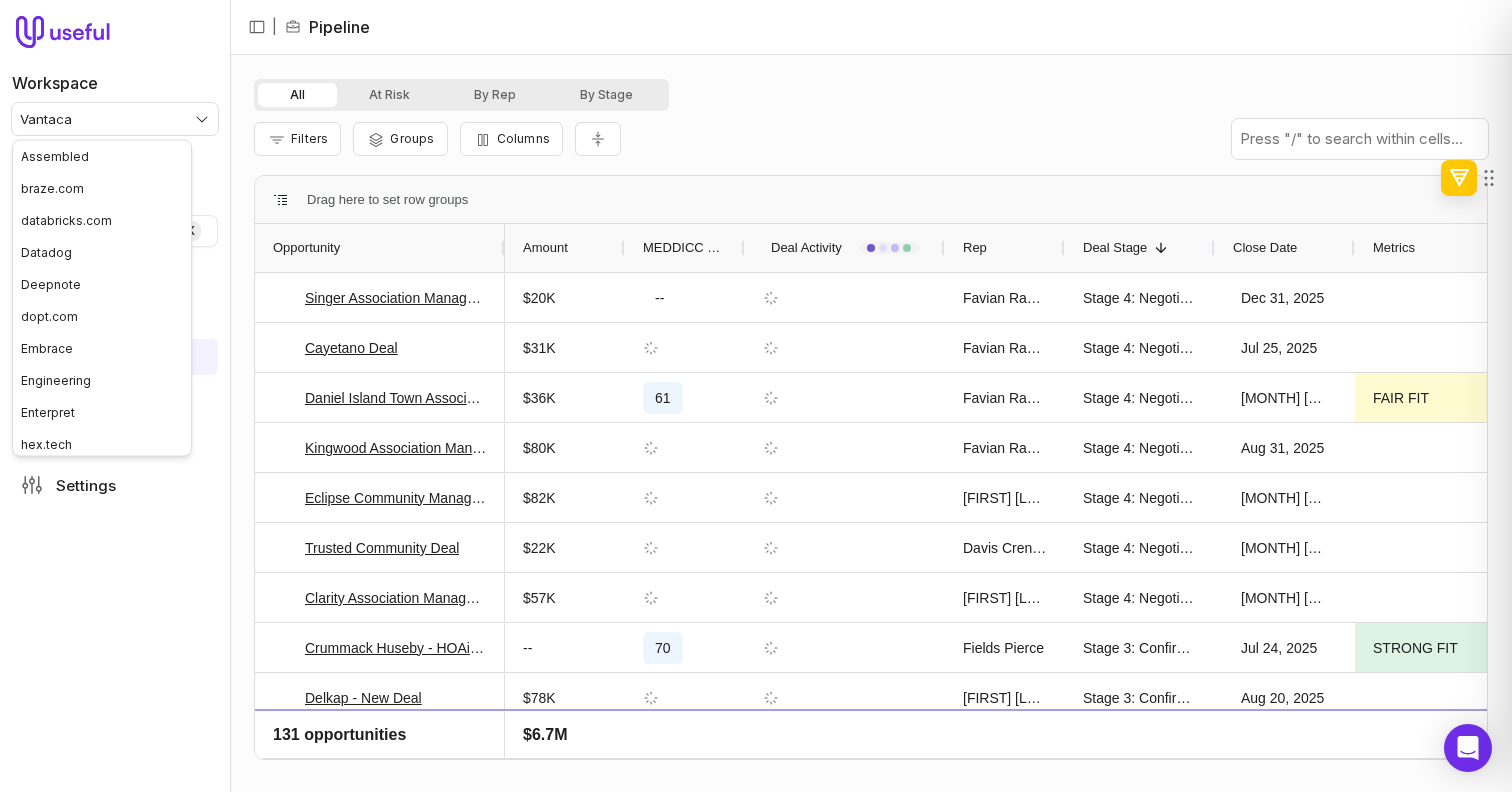 scroll, scrollTop: 229, scrollLeft: 0, axis: vertical 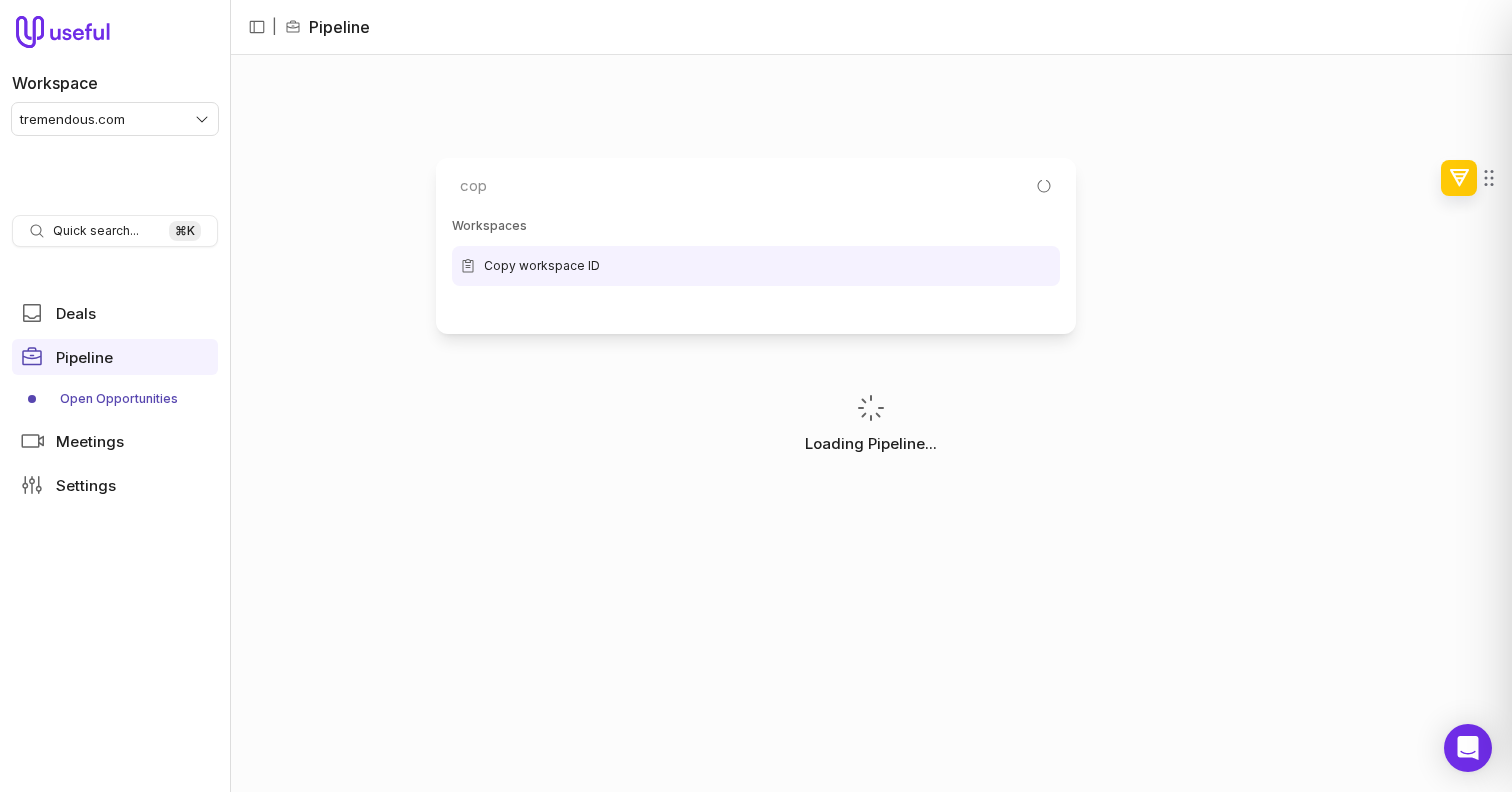 type on "copy" 